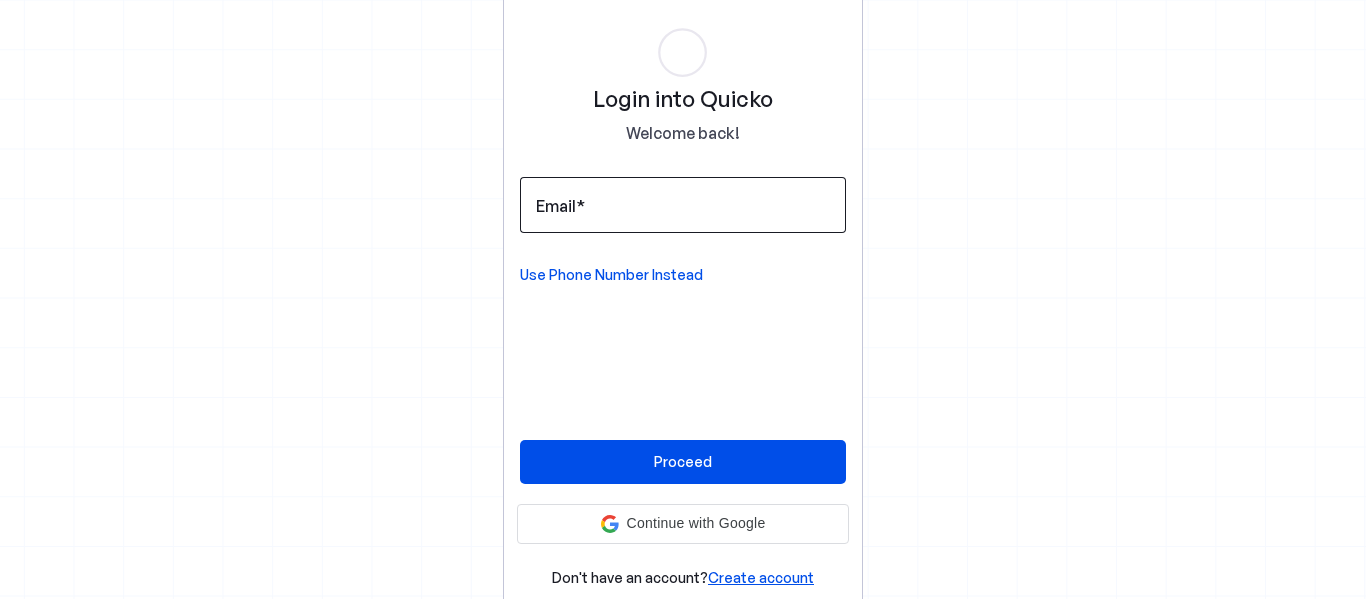 scroll, scrollTop: 0, scrollLeft: 0, axis: both 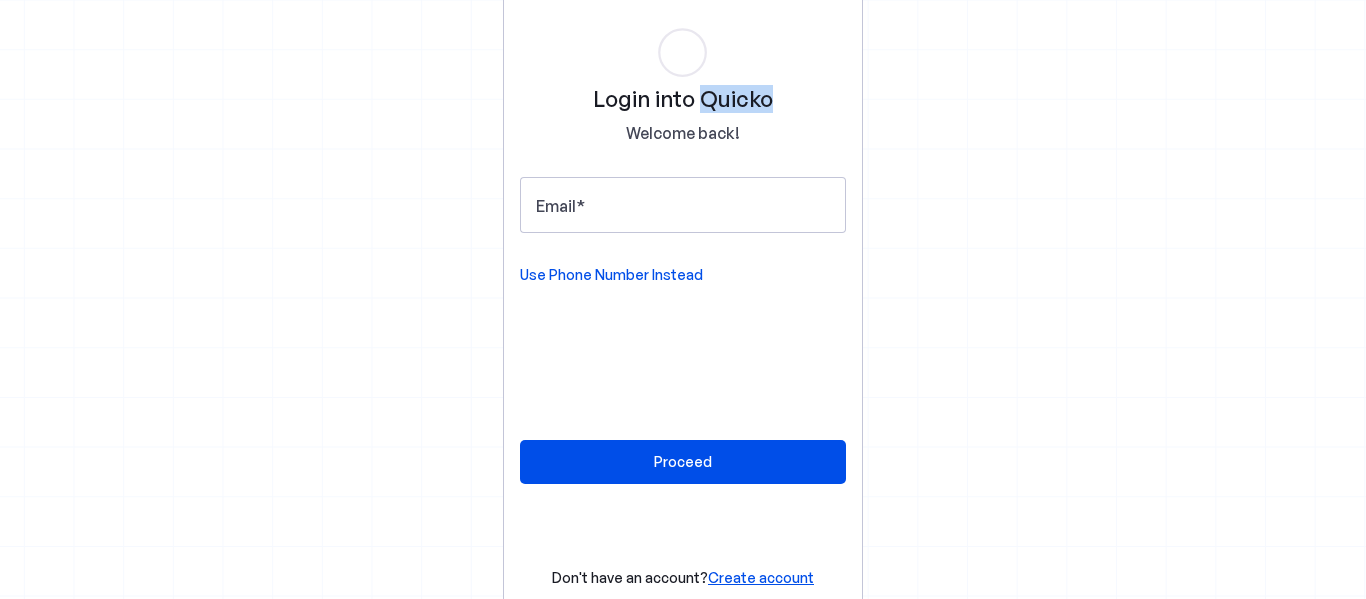 drag, startPoint x: 696, startPoint y: 87, endPoint x: 767, endPoint y: 79, distance: 71.44928 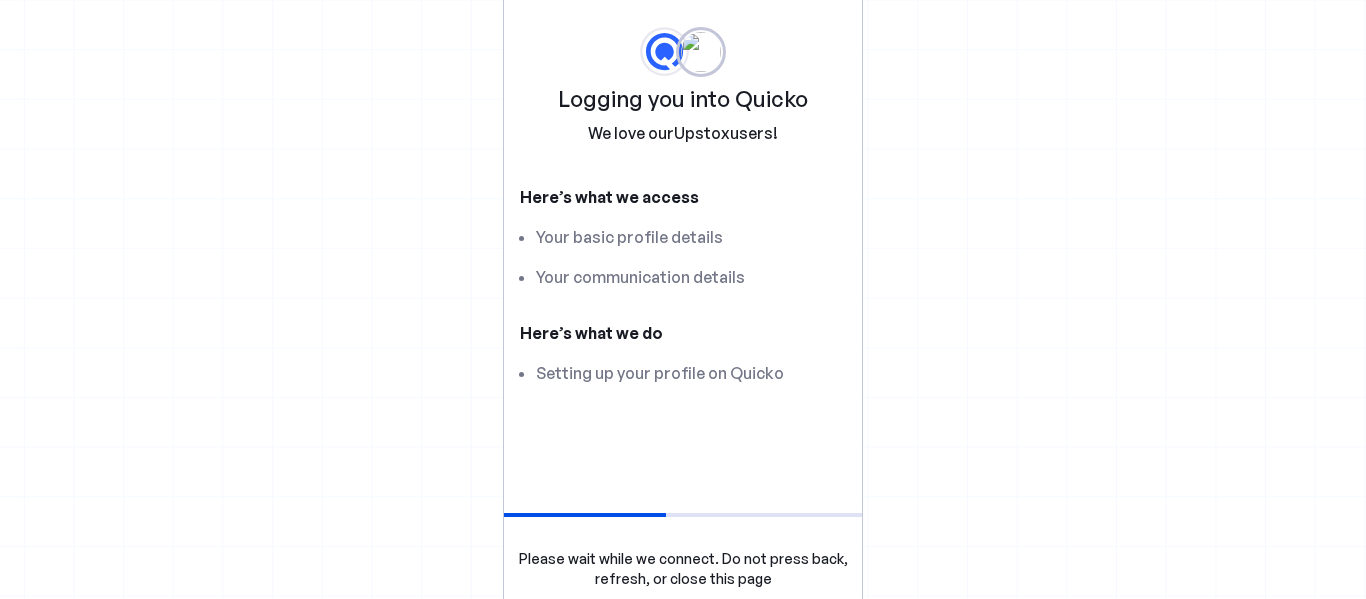 scroll, scrollTop: 0, scrollLeft: 0, axis: both 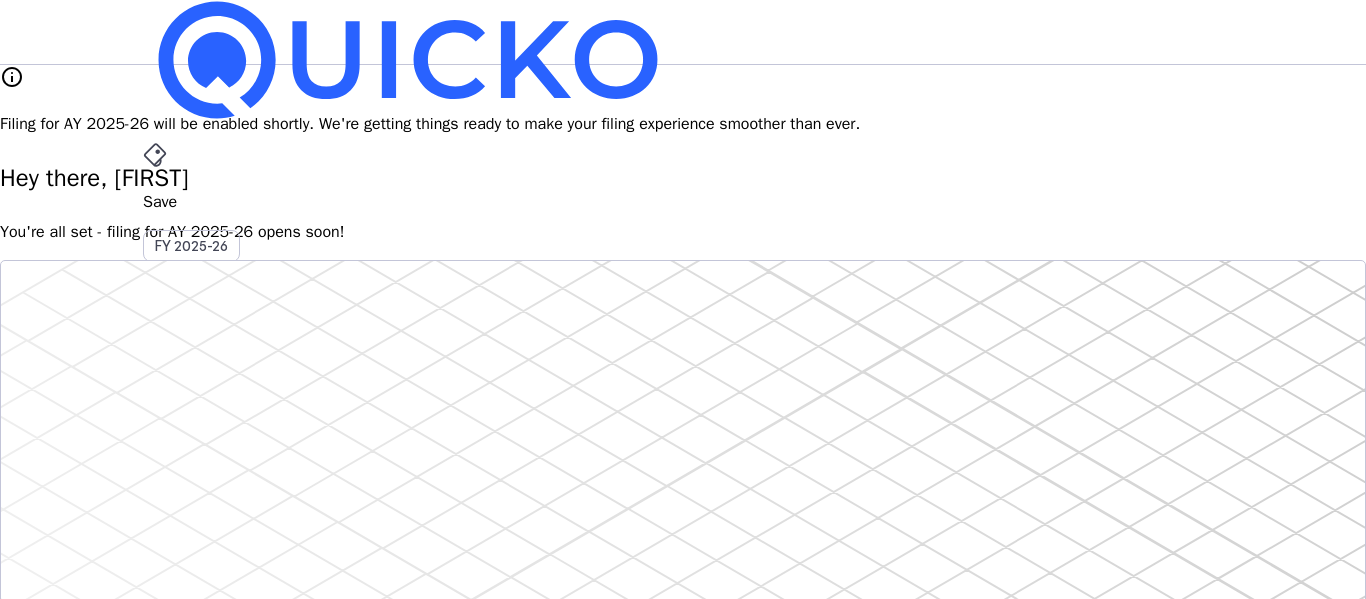 click on "arrow_drop_down" at bounding box center (155, 536) 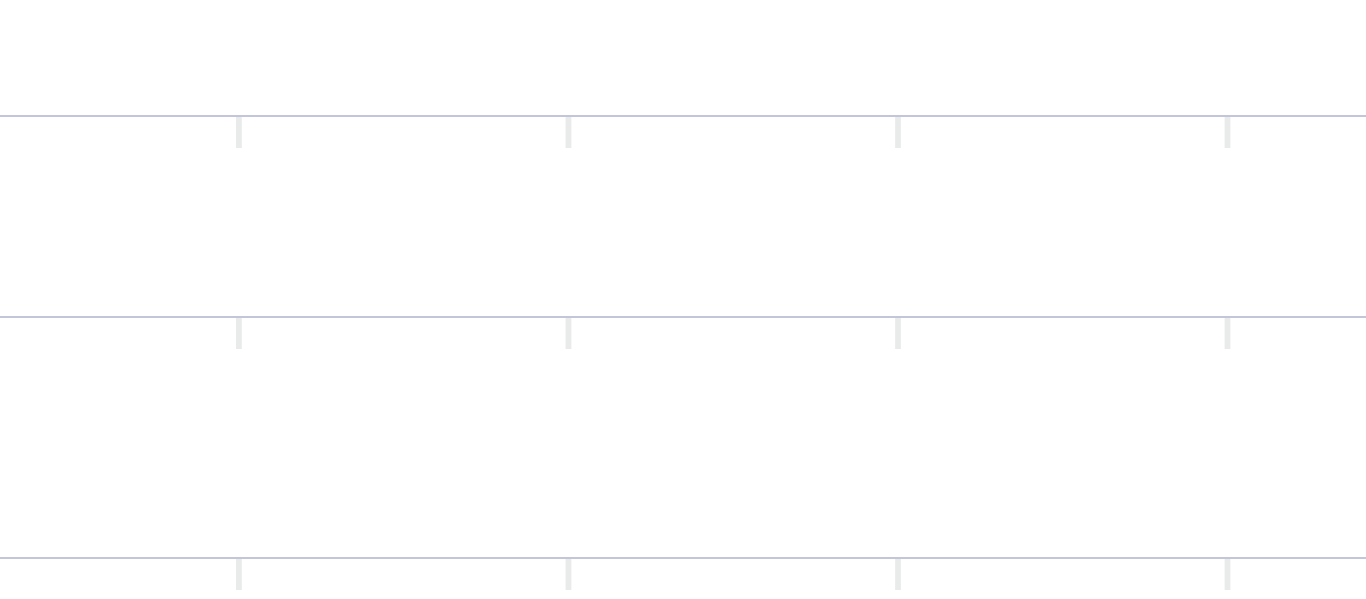 scroll, scrollTop: 0, scrollLeft: 0, axis: both 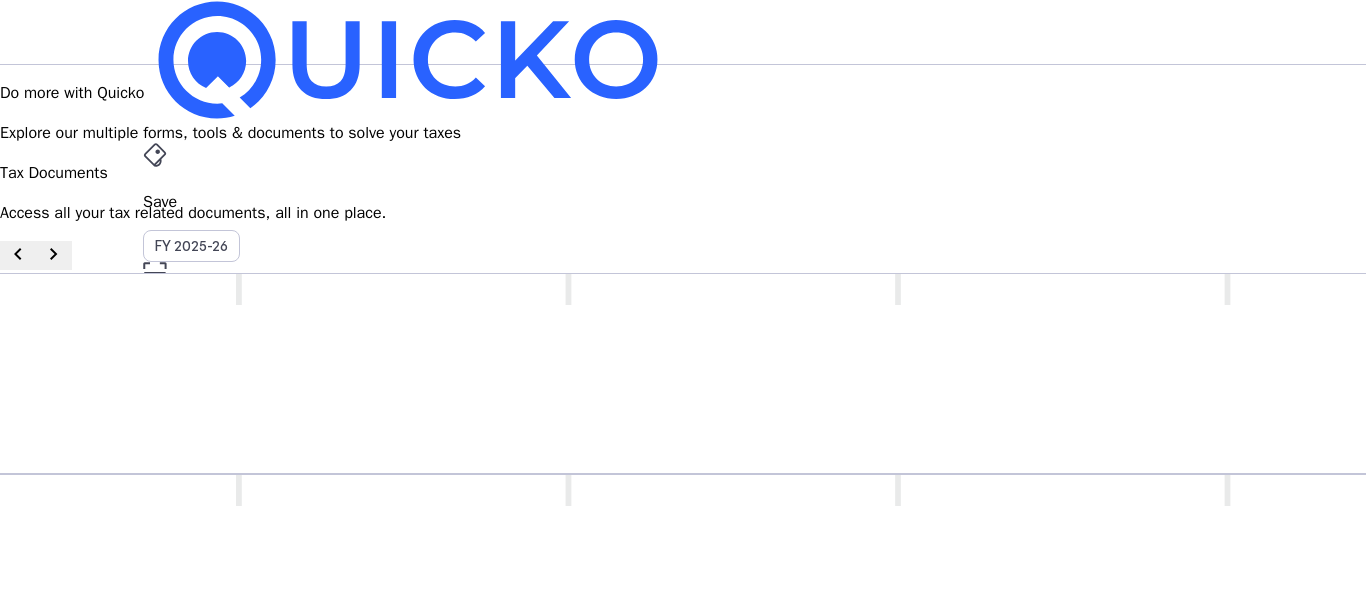 click on "arrow_drop_down" at bounding box center [155, 536] 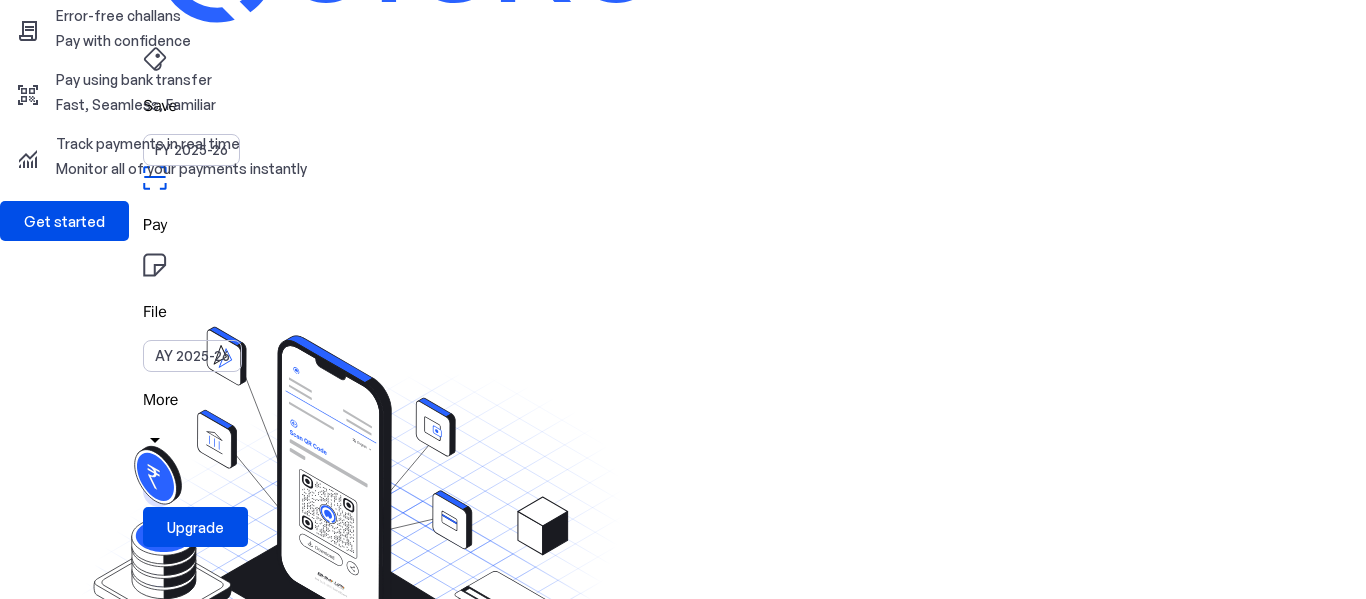 scroll, scrollTop: 106, scrollLeft: 0, axis: vertical 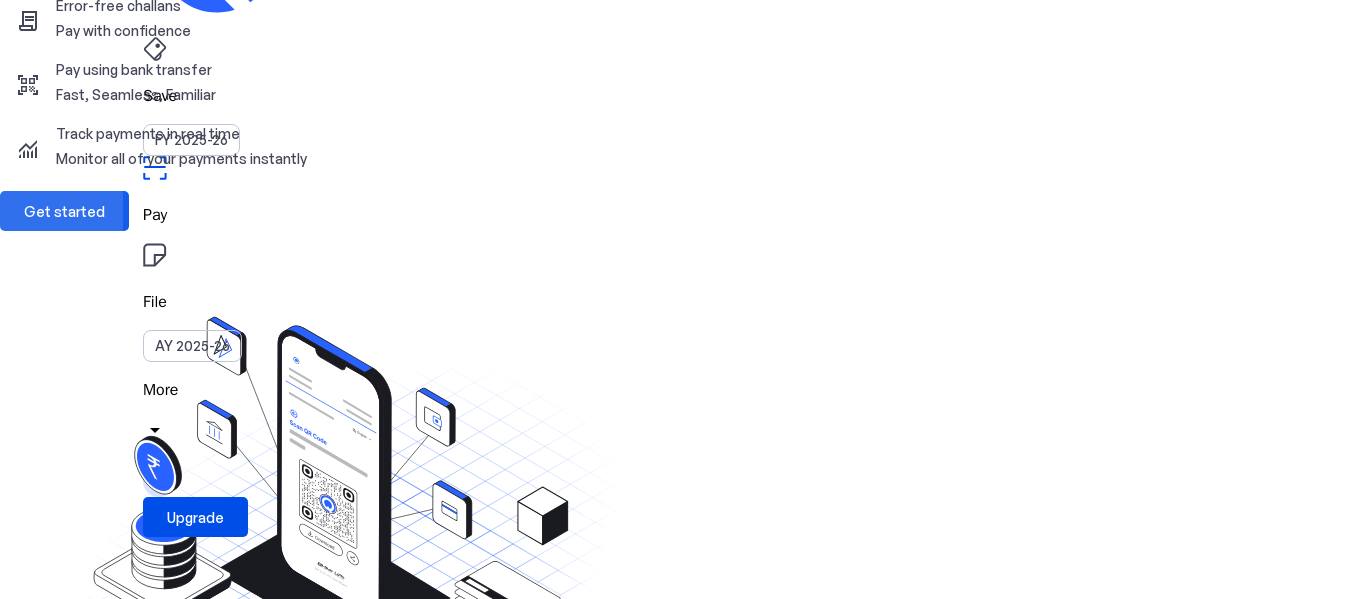 click on "Get started" at bounding box center (64, 211) 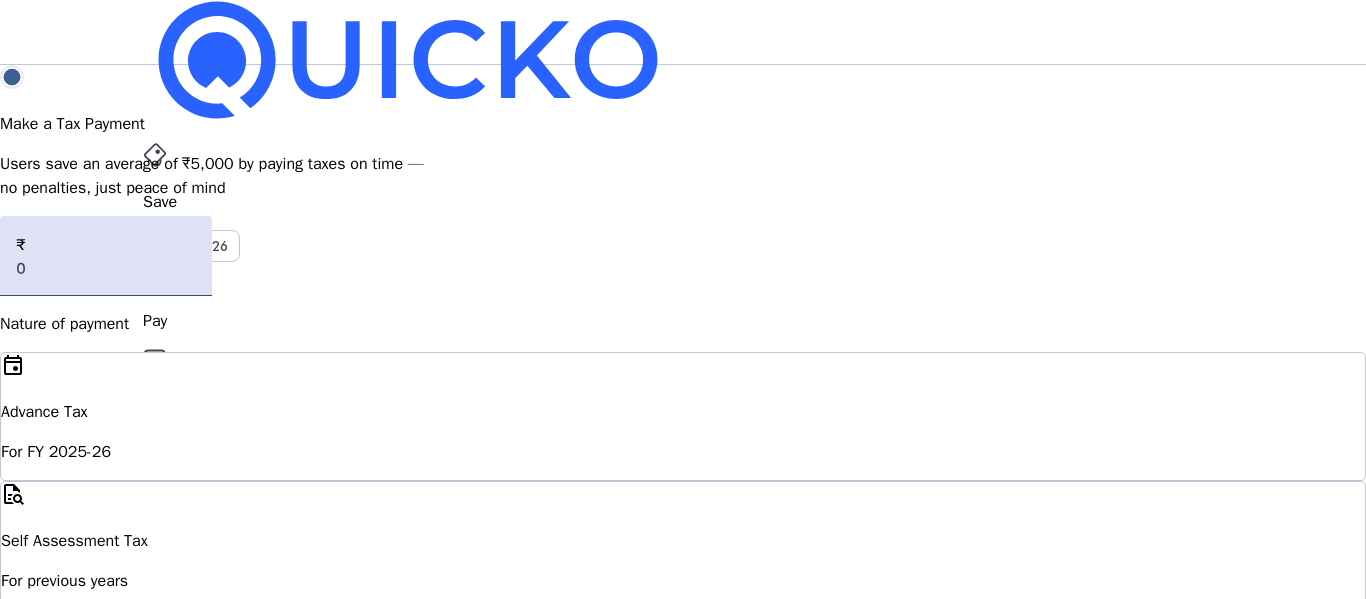 click on "Self Assessment Tax" at bounding box center (683, 412) 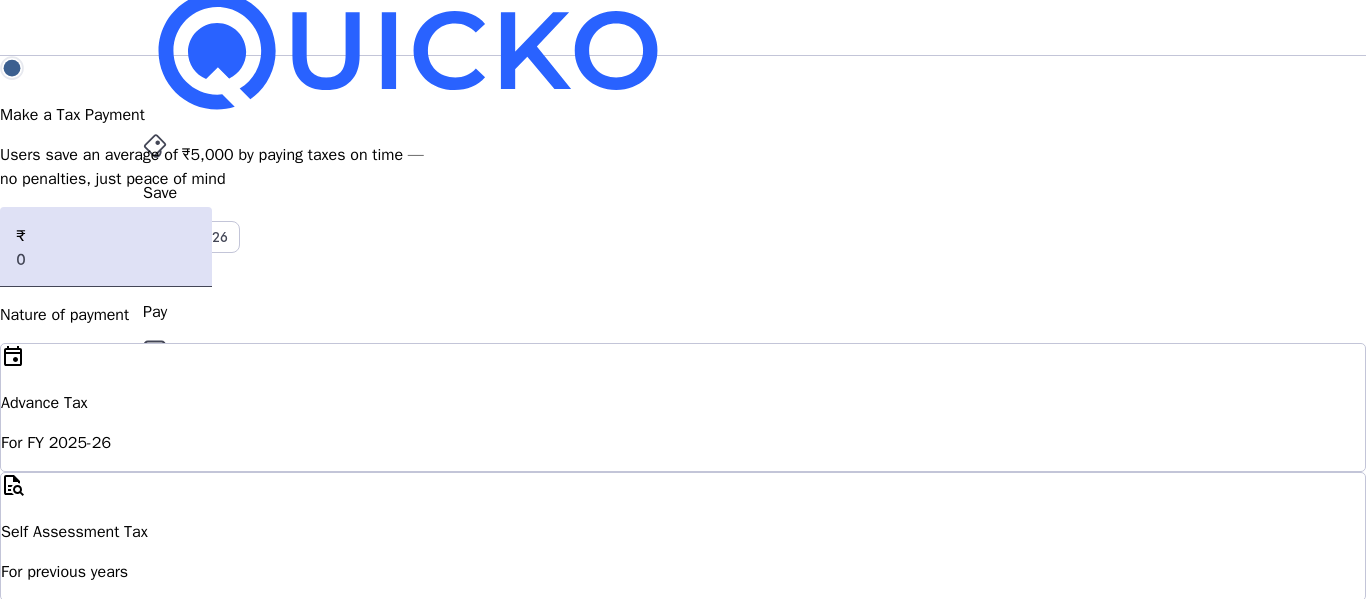 scroll, scrollTop: 0, scrollLeft: 0, axis: both 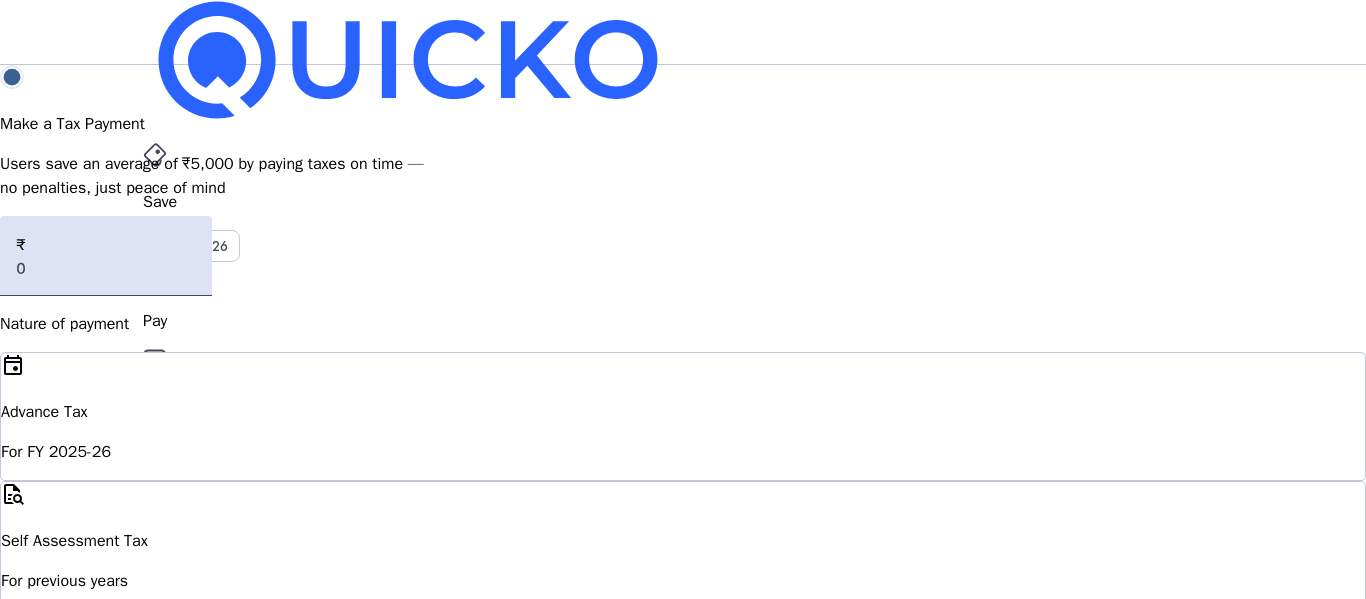 click on "Save" at bounding box center [683, 202] 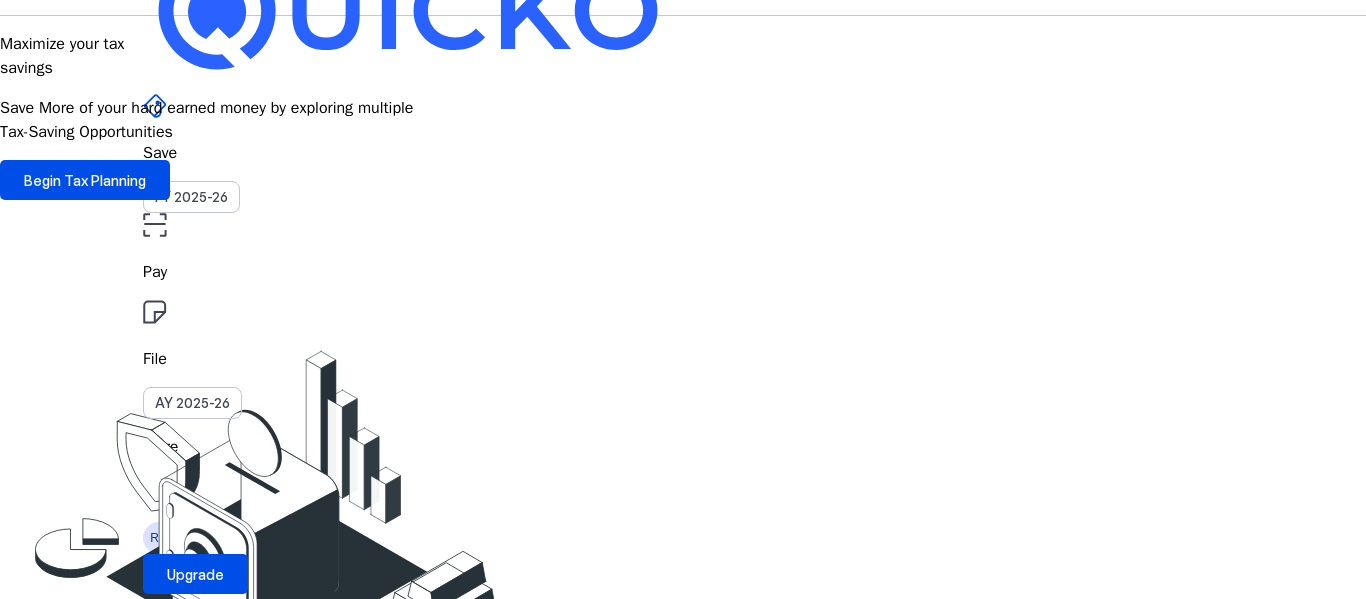 scroll, scrollTop: 0, scrollLeft: 0, axis: both 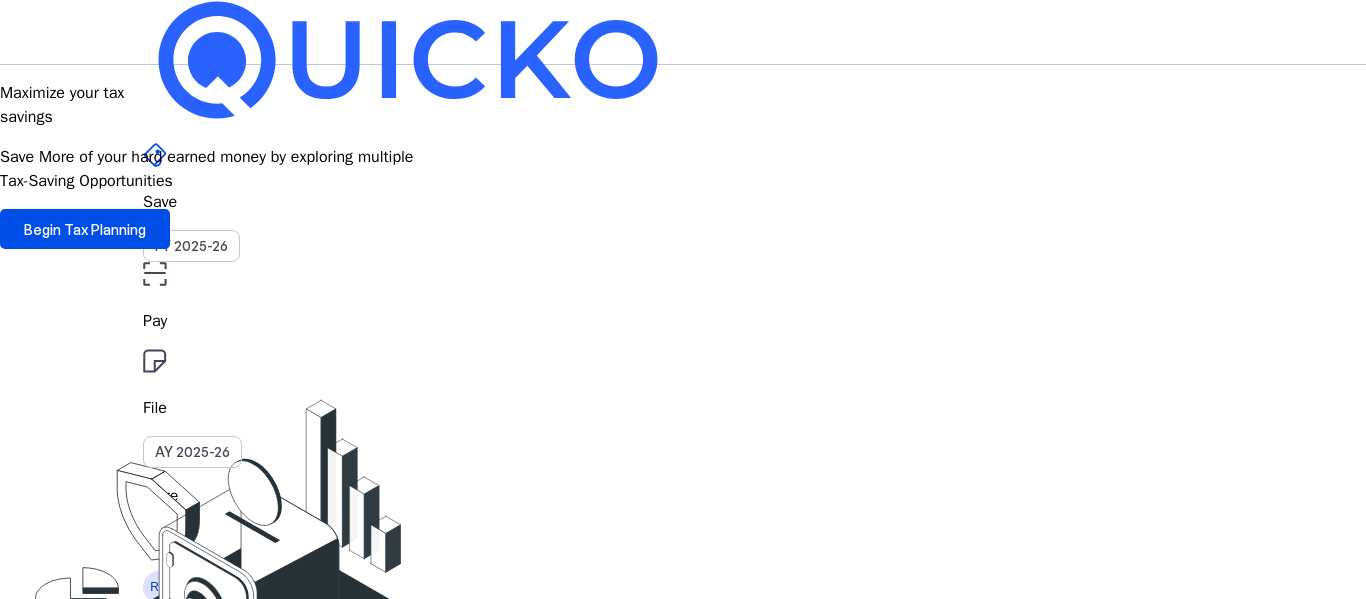 click on "RD" at bounding box center (159, 587) 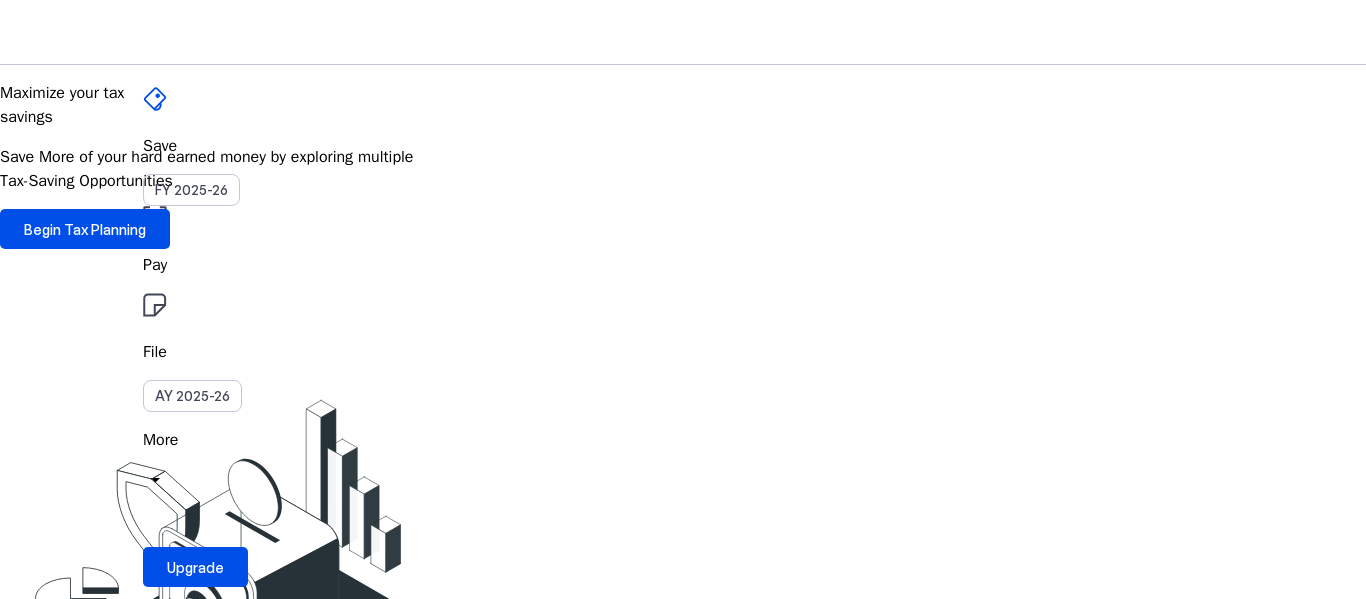 click on "RD" at bounding box center (159, 531) 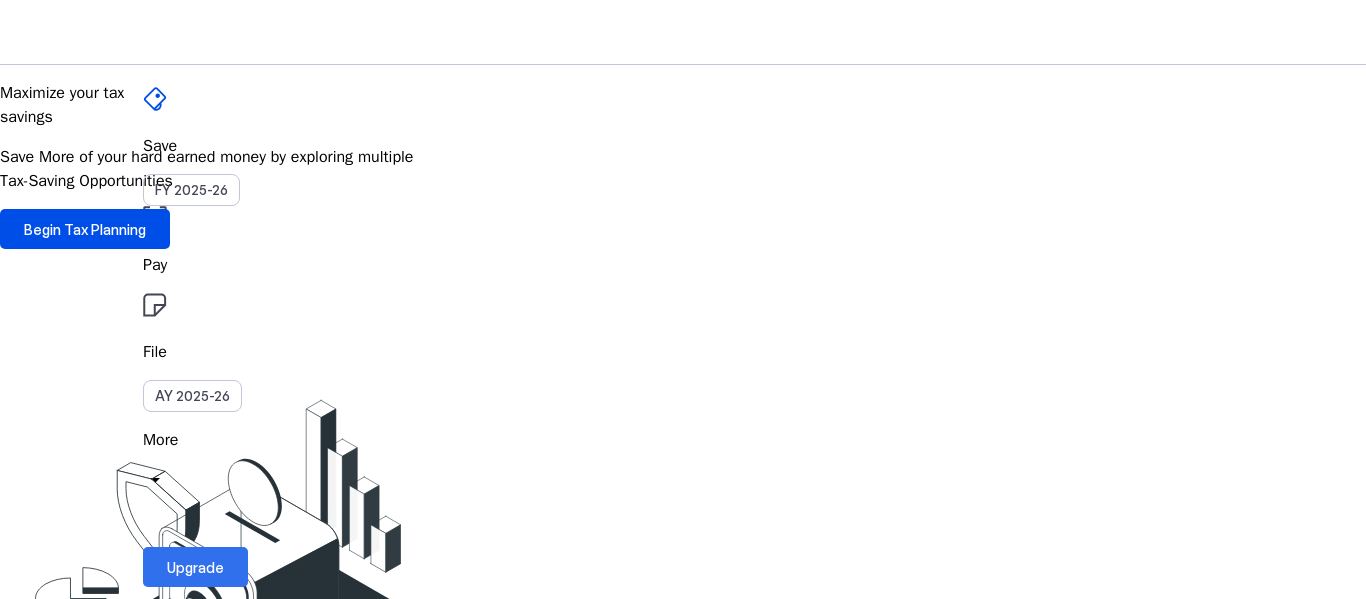 click on "Upgrade" at bounding box center (195, 567) 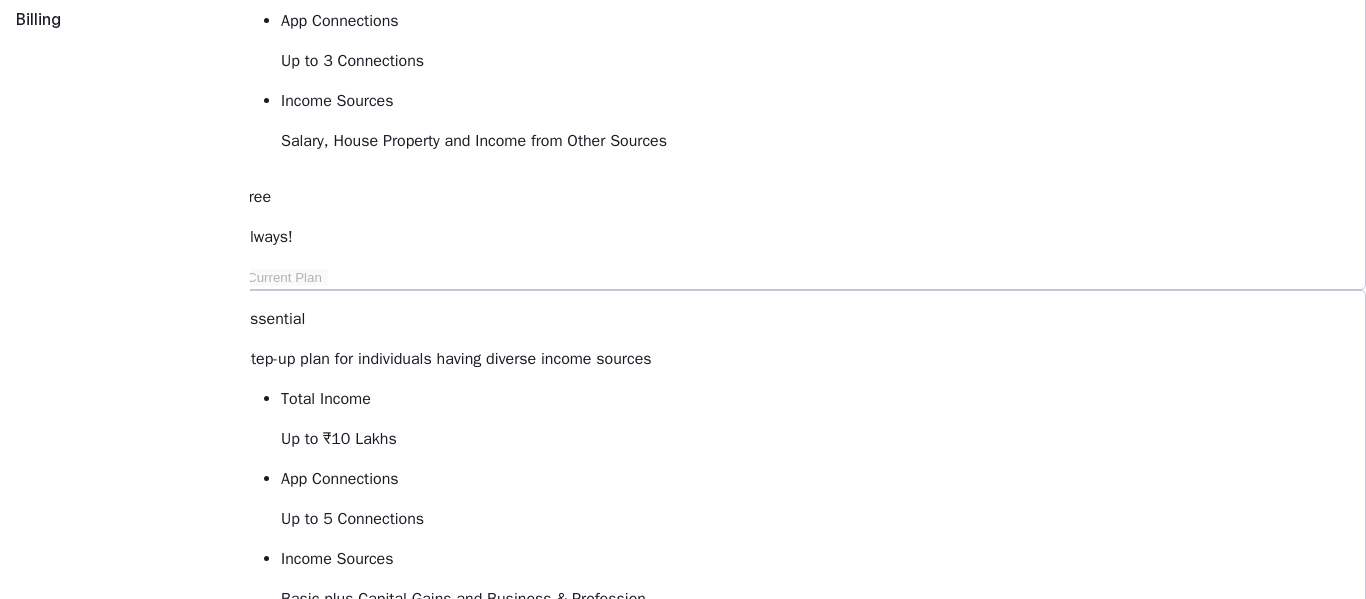 scroll, scrollTop: 344, scrollLeft: 0, axis: vertical 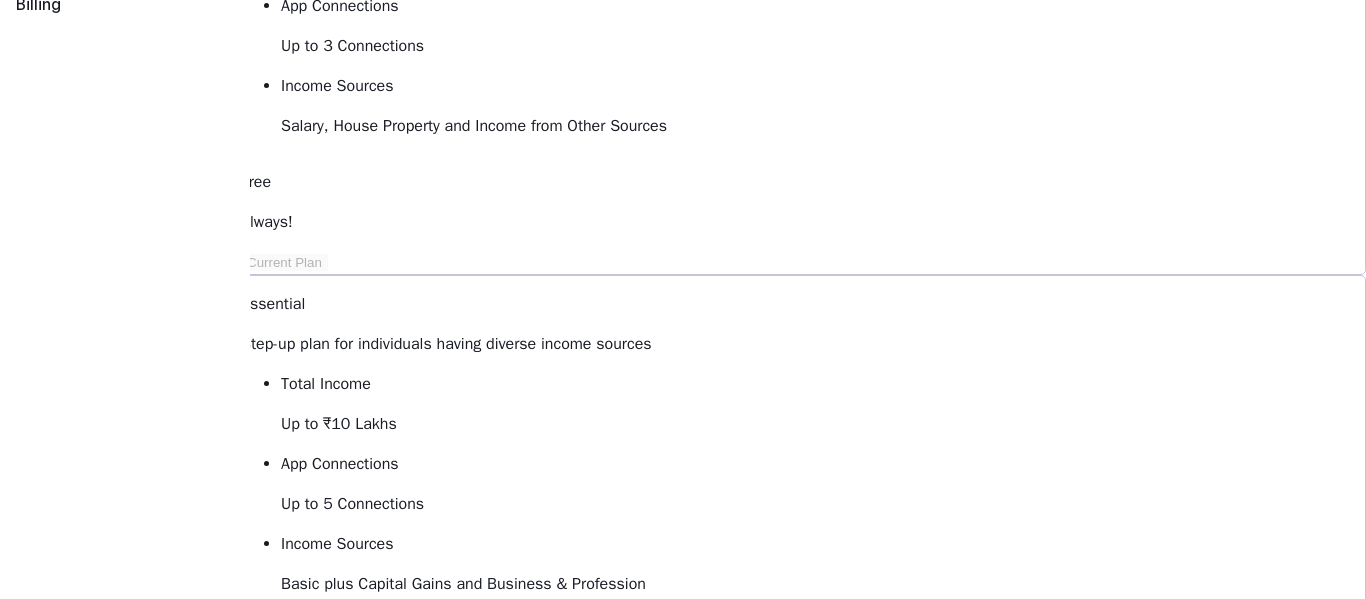 click on "keyboard_arrow_down" at bounding box center [362, 1356] 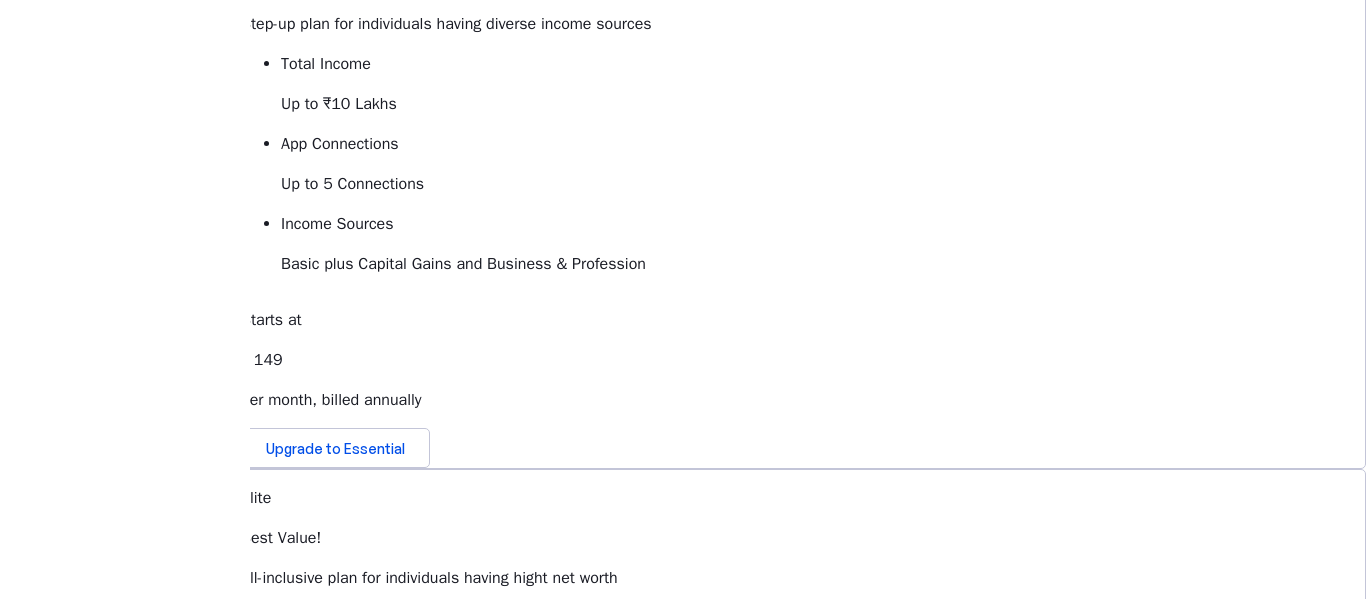 scroll, scrollTop: 665, scrollLeft: 0, axis: vertical 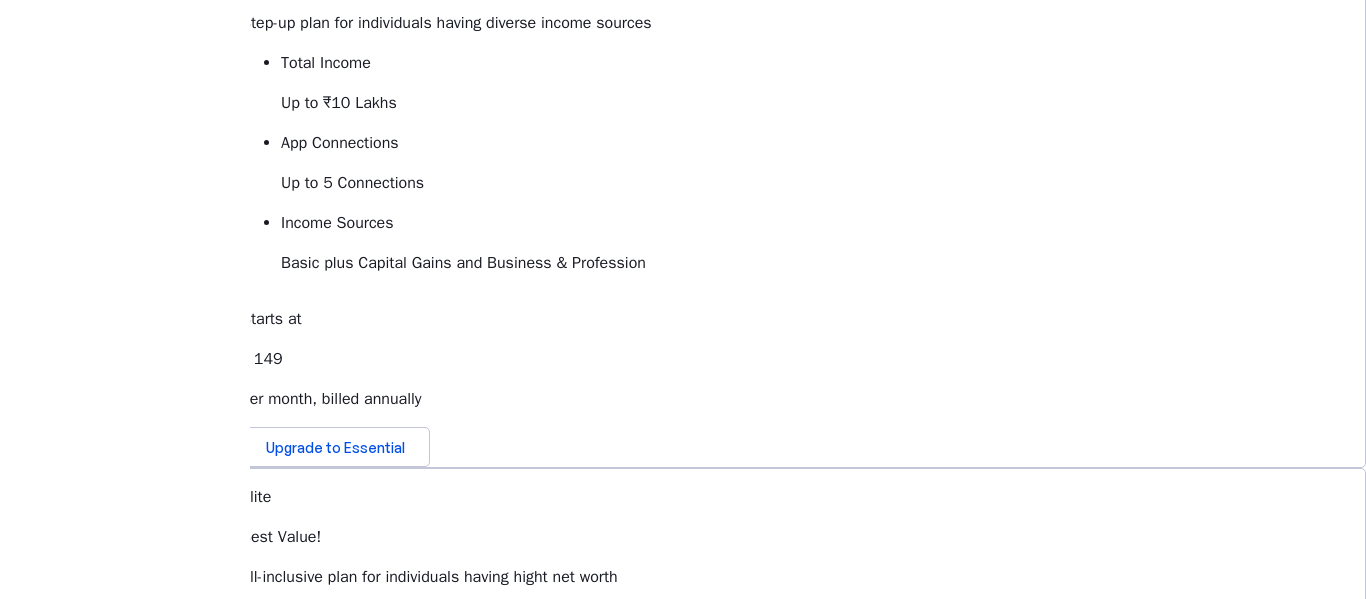 click on "keyboard_arrow_down" at bounding box center [361, 1035] 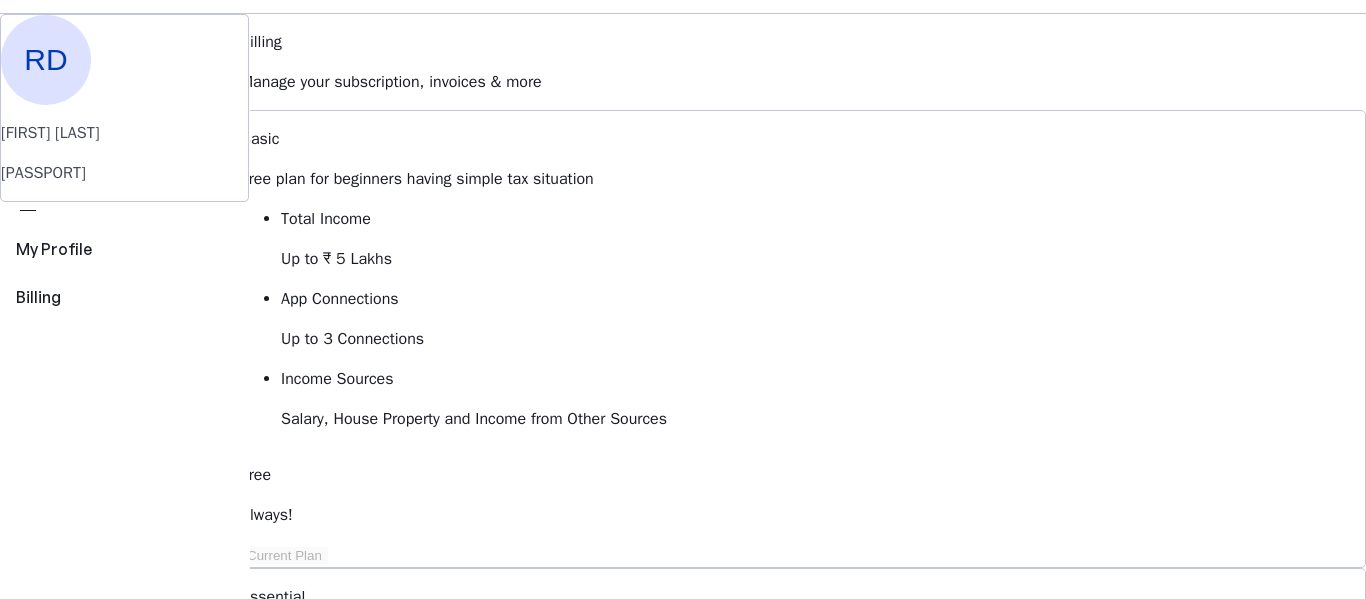scroll, scrollTop: 0, scrollLeft: 0, axis: both 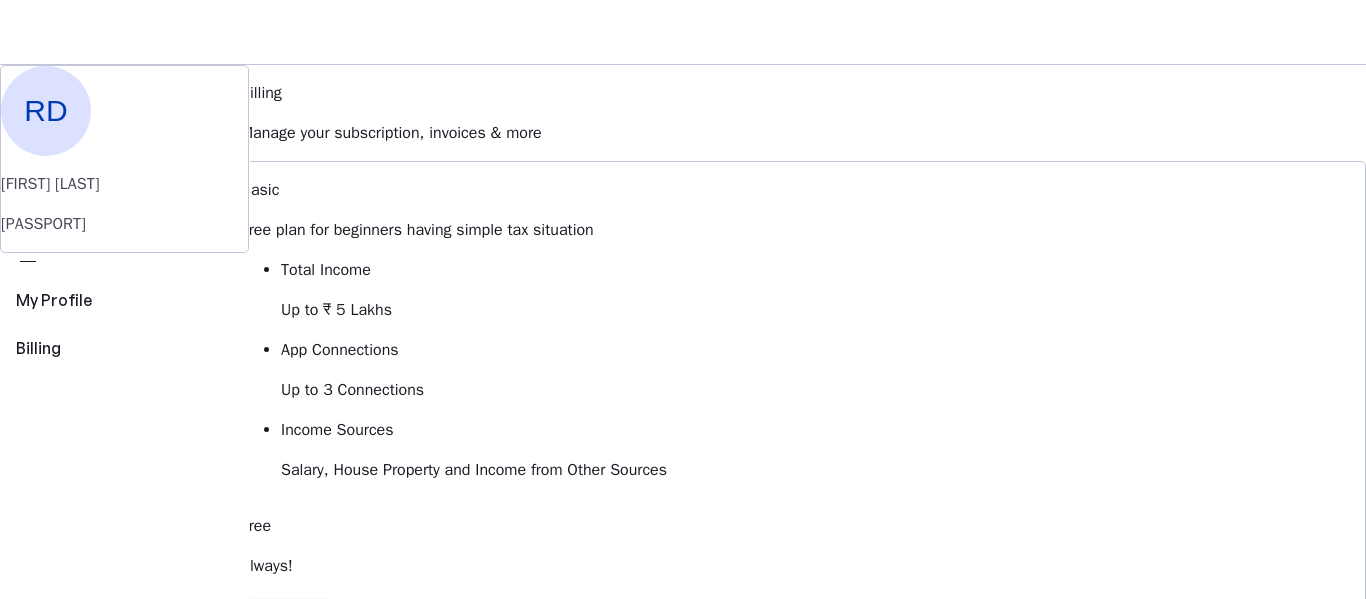 click on "File AY 2025-26" at bounding box center (683, 146) 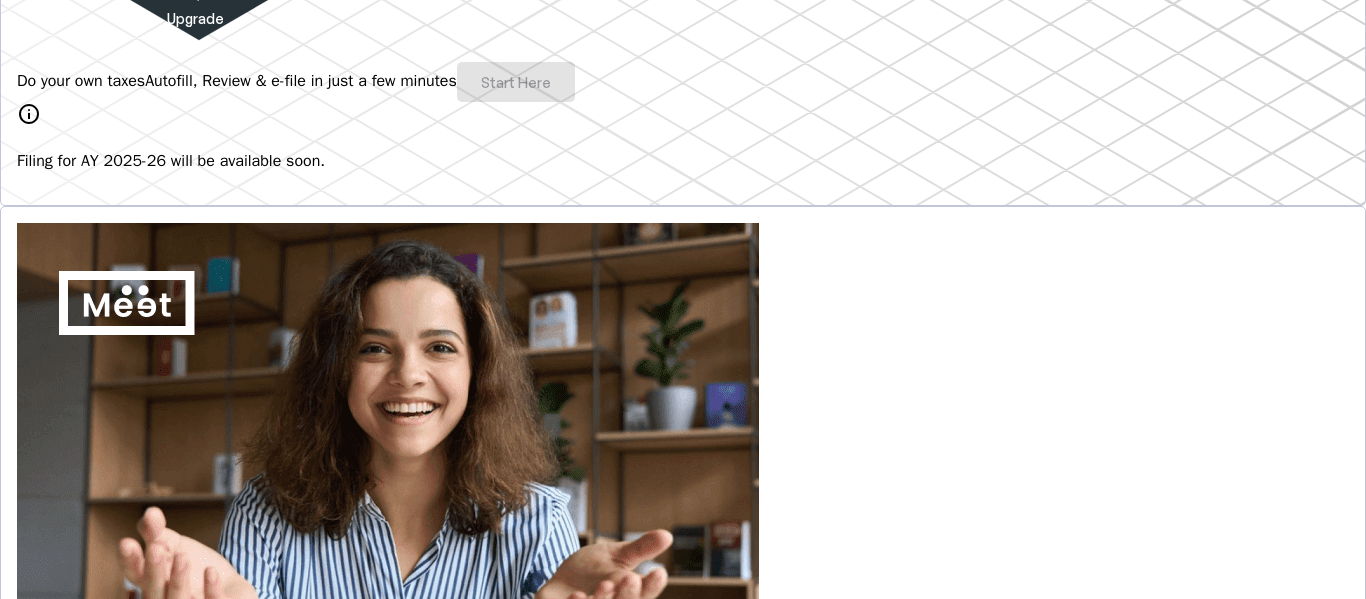 scroll, scrollTop: 0, scrollLeft: 0, axis: both 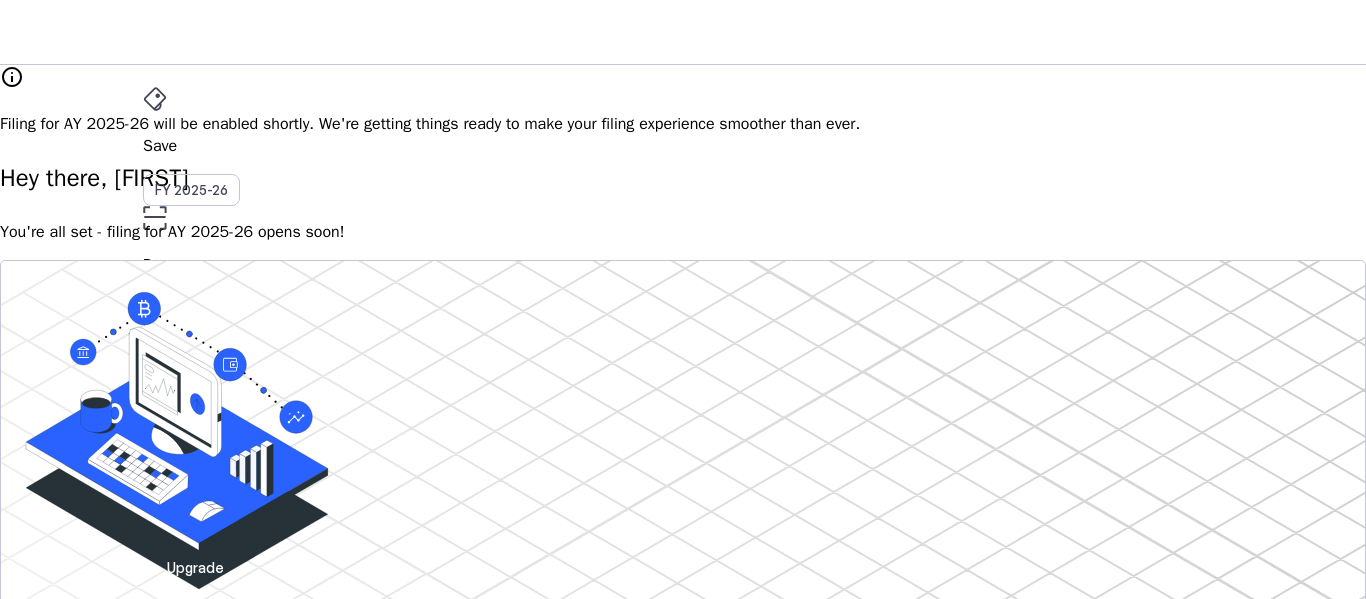 click on "arrow_drop_down" at bounding box center [155, 480] 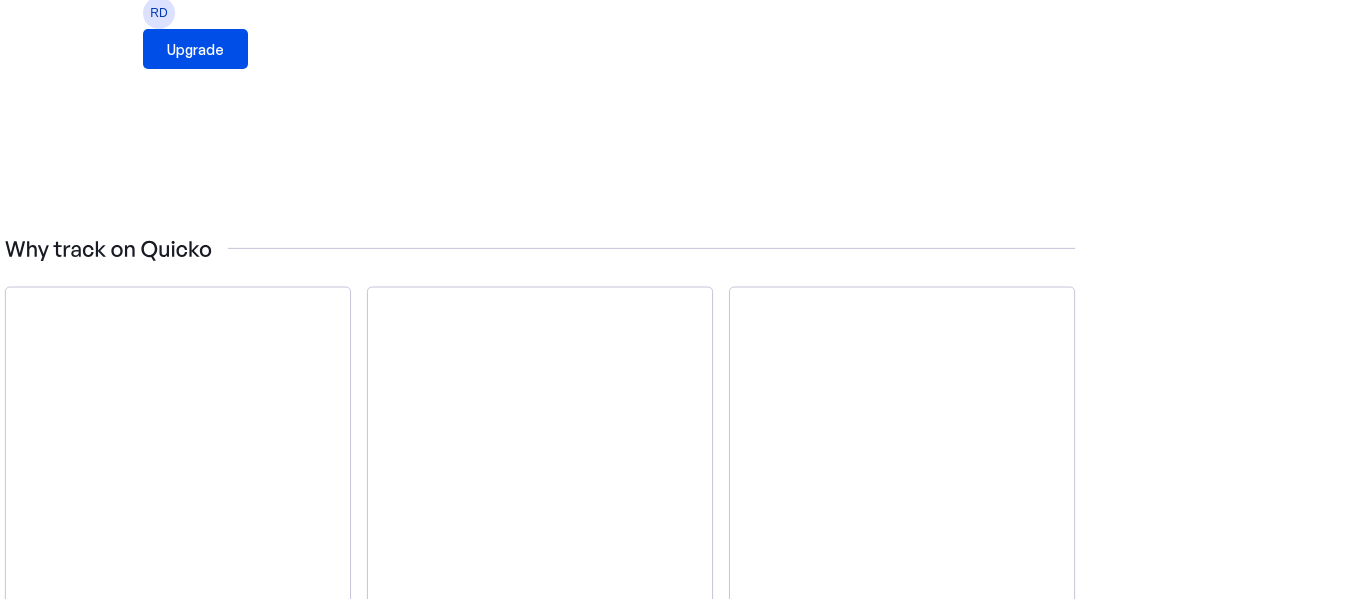 scroll, scrollTop: 0, scrollLeft: 0, axis: both 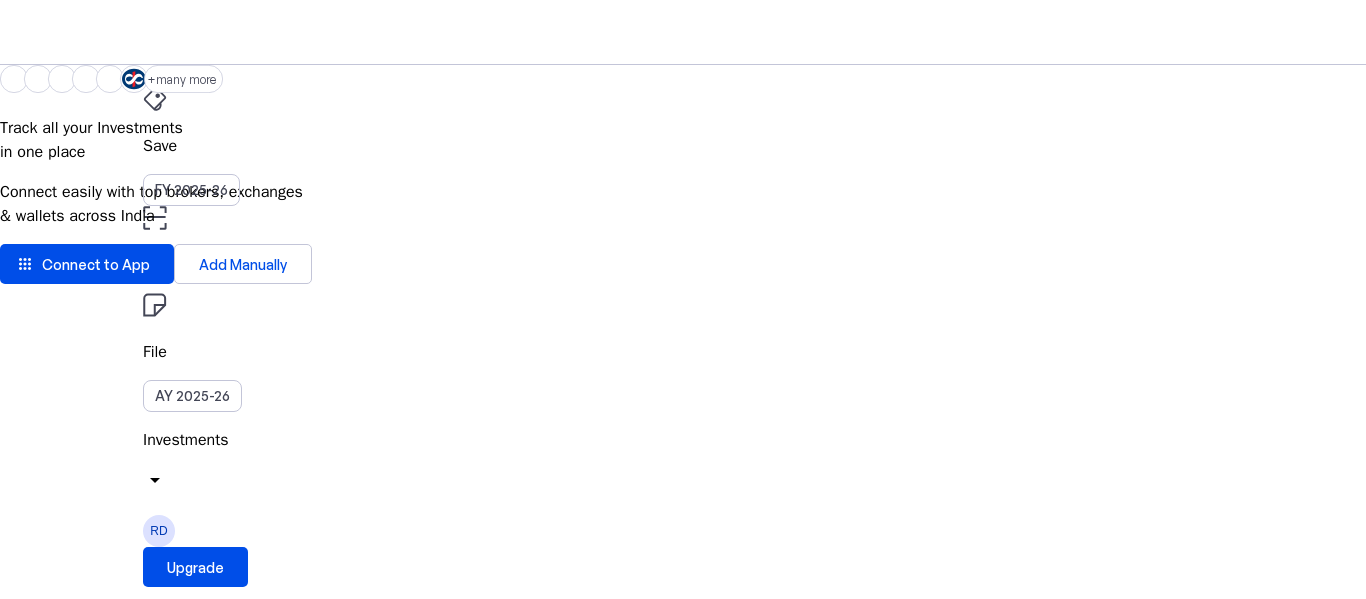 click on "RD" at bounding box center [159, 531] 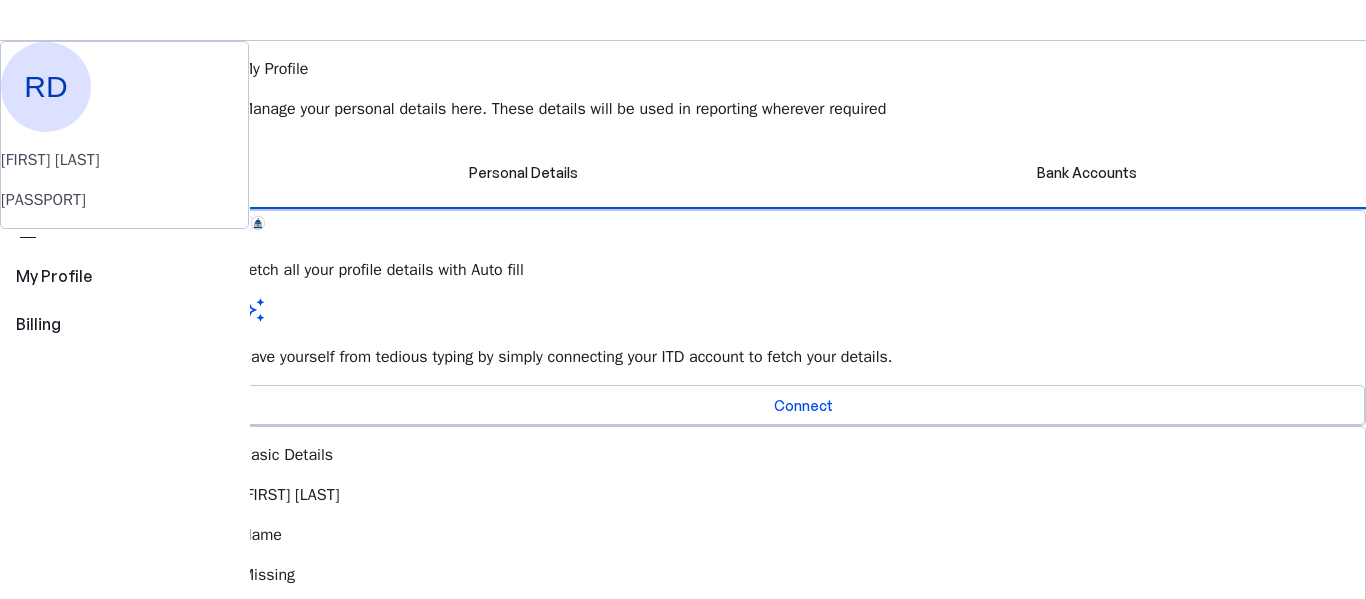 scroll, scrollTop: 22, scrollLeft: 0, axis: vertical 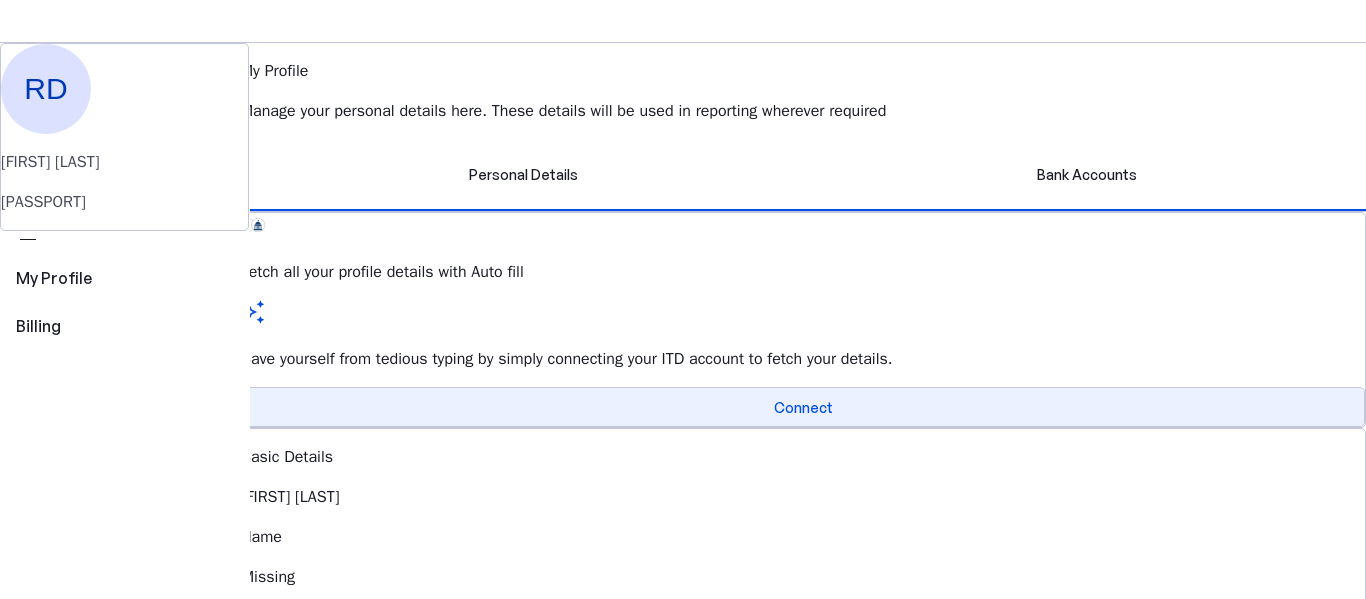 click on "Connect" at bounding box center (803, 407) 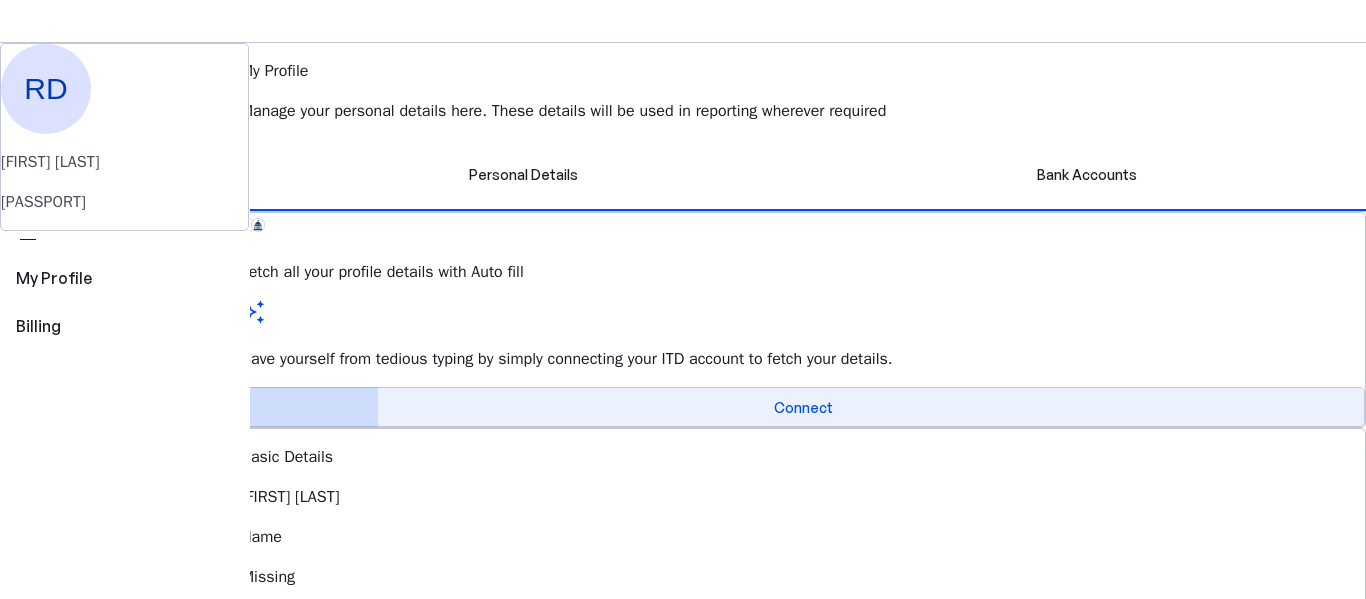 click on "Connect" at bounding box center (803, 407) 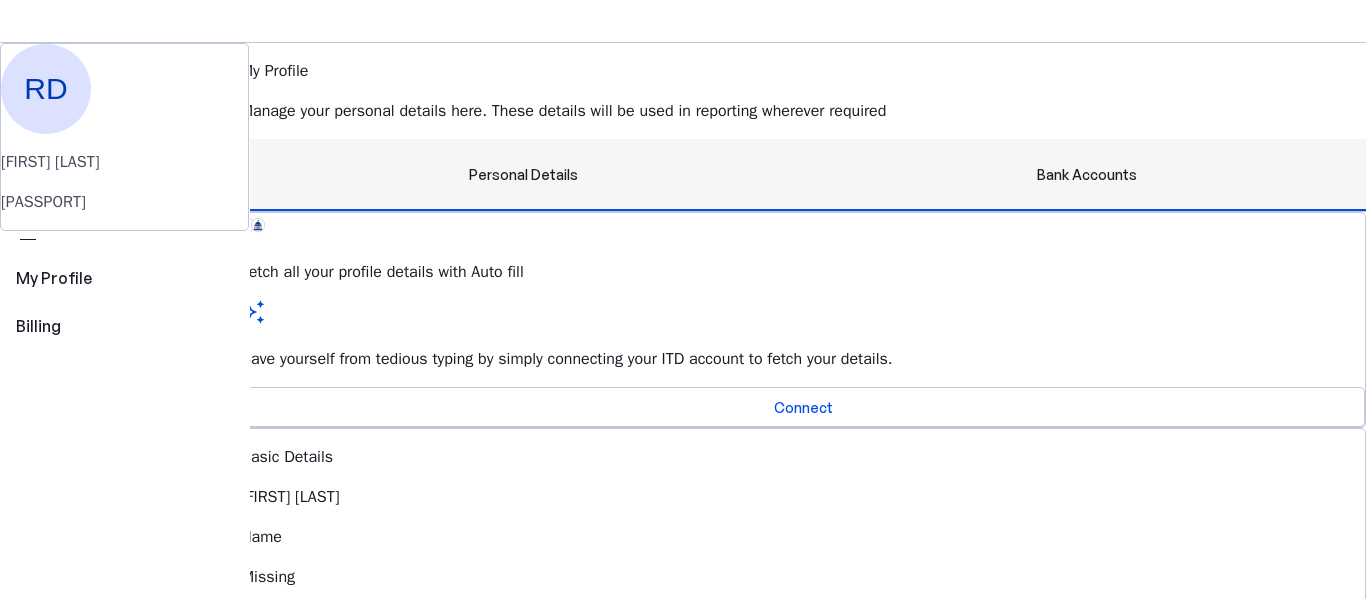 click on "Bank Accounts" at bounding box center (1087, 175) 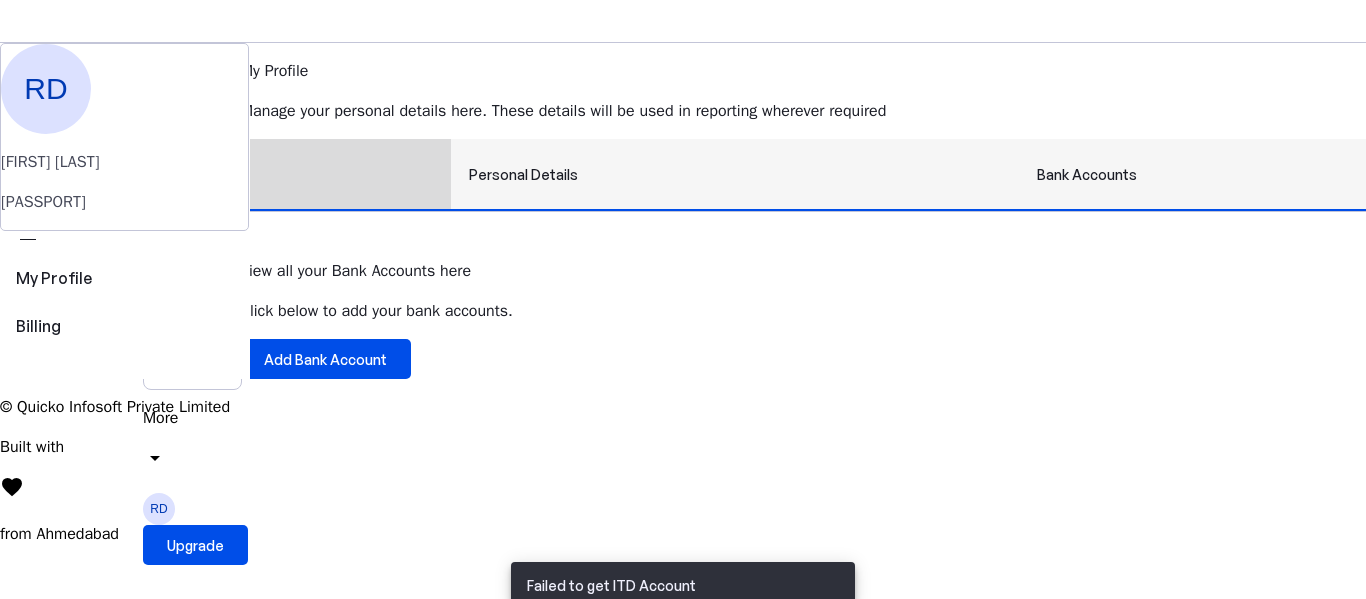 scroll, scrollTop: 0, scrollLeft: 0, axis: both 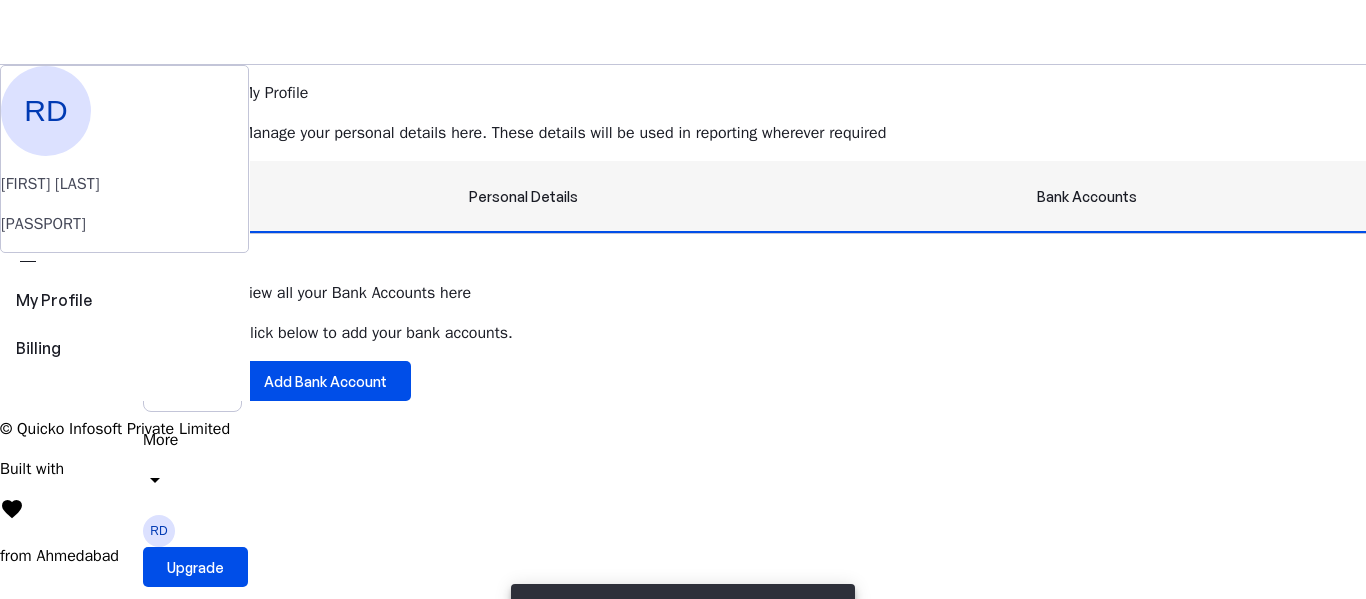 click on "Personal Details" at bounding box center [523, 197] 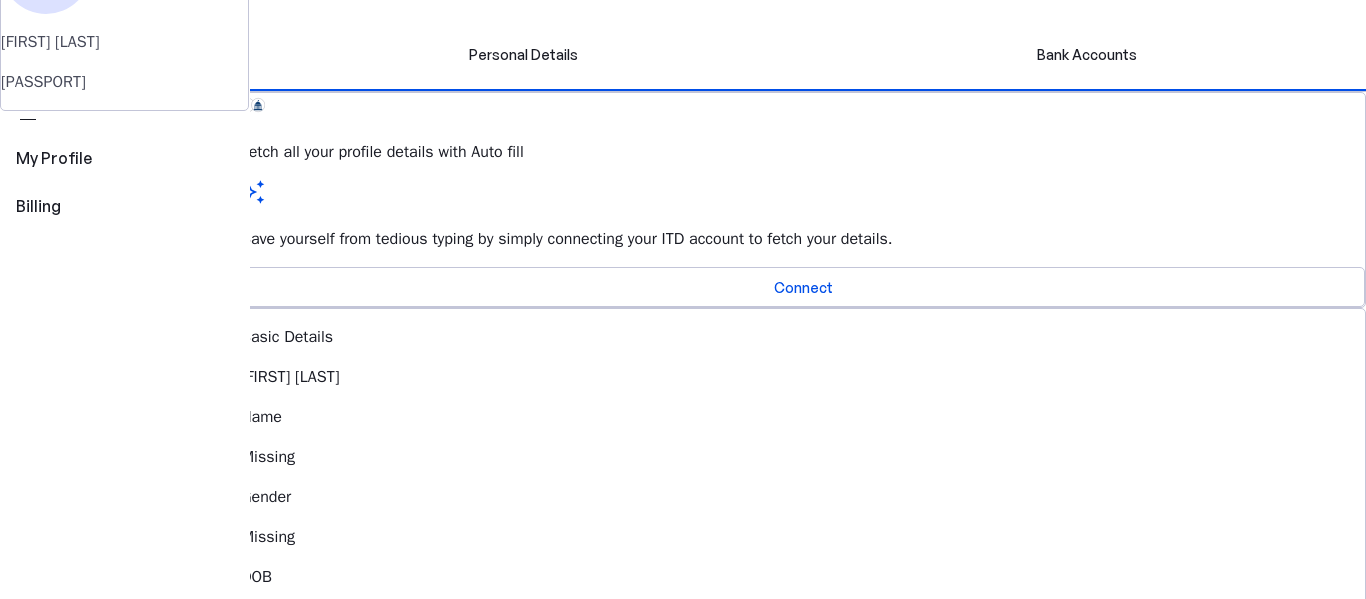 scroll, scrollTop: 0, scrollLeft: 0, axis: both 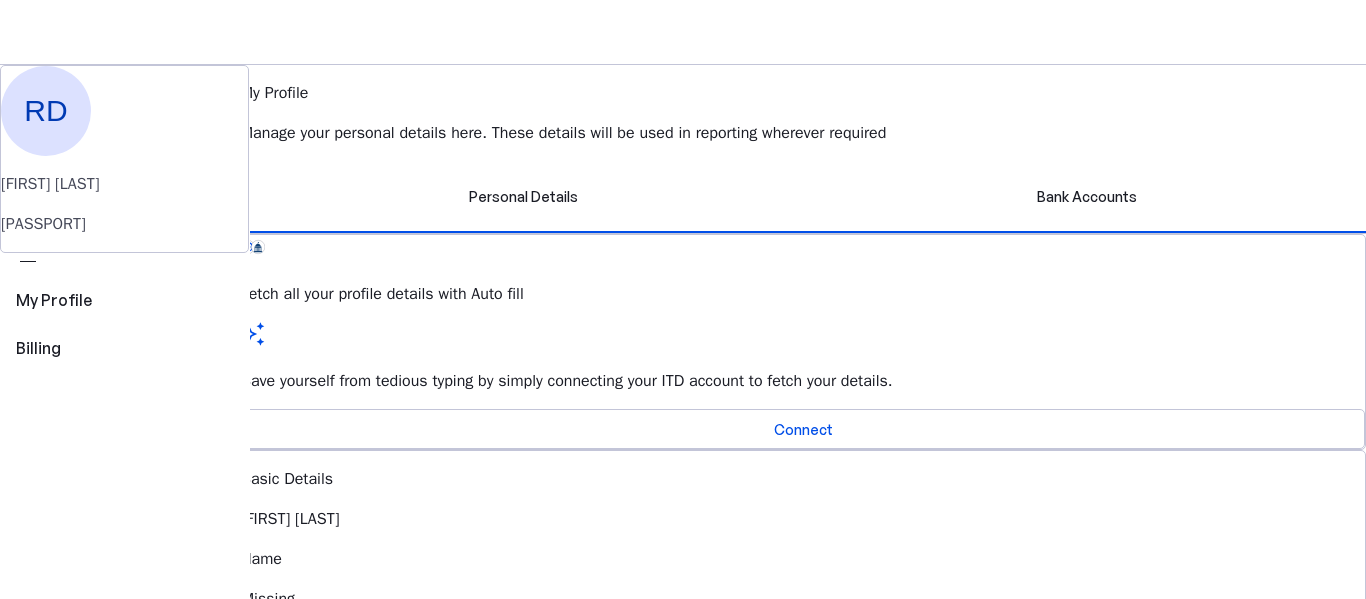 click on "RD" at bounding box center [159, 531] 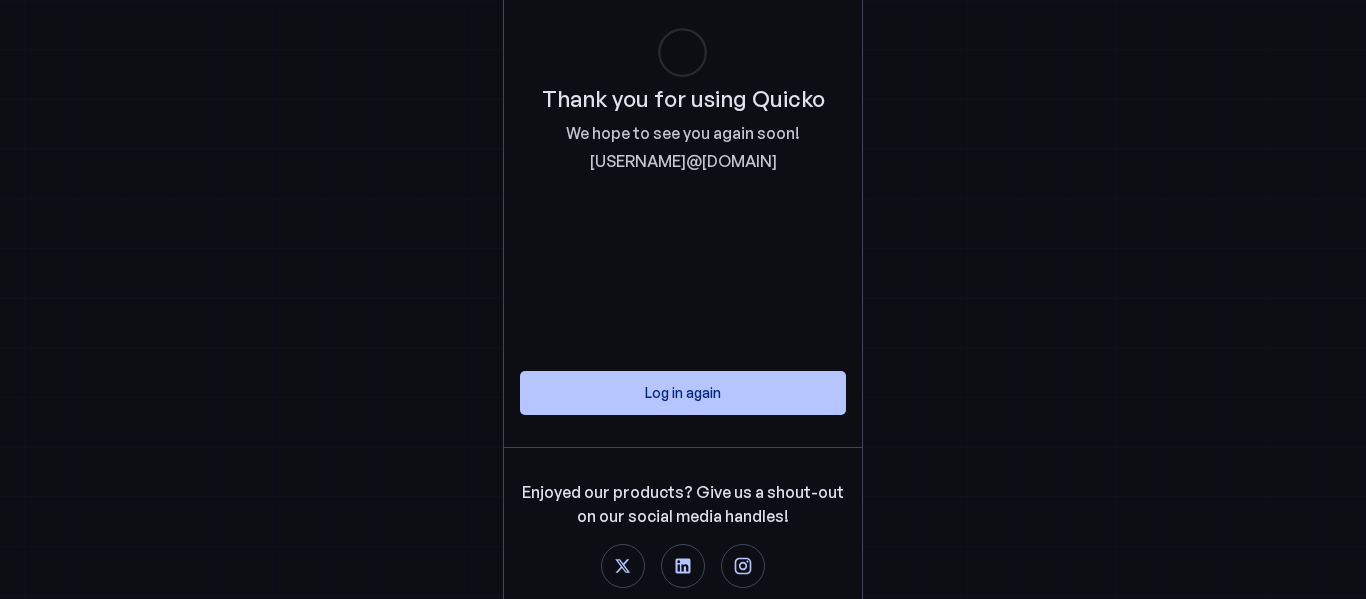 scroll, scrollTop: 0, scrollLeft: 0, axis: both 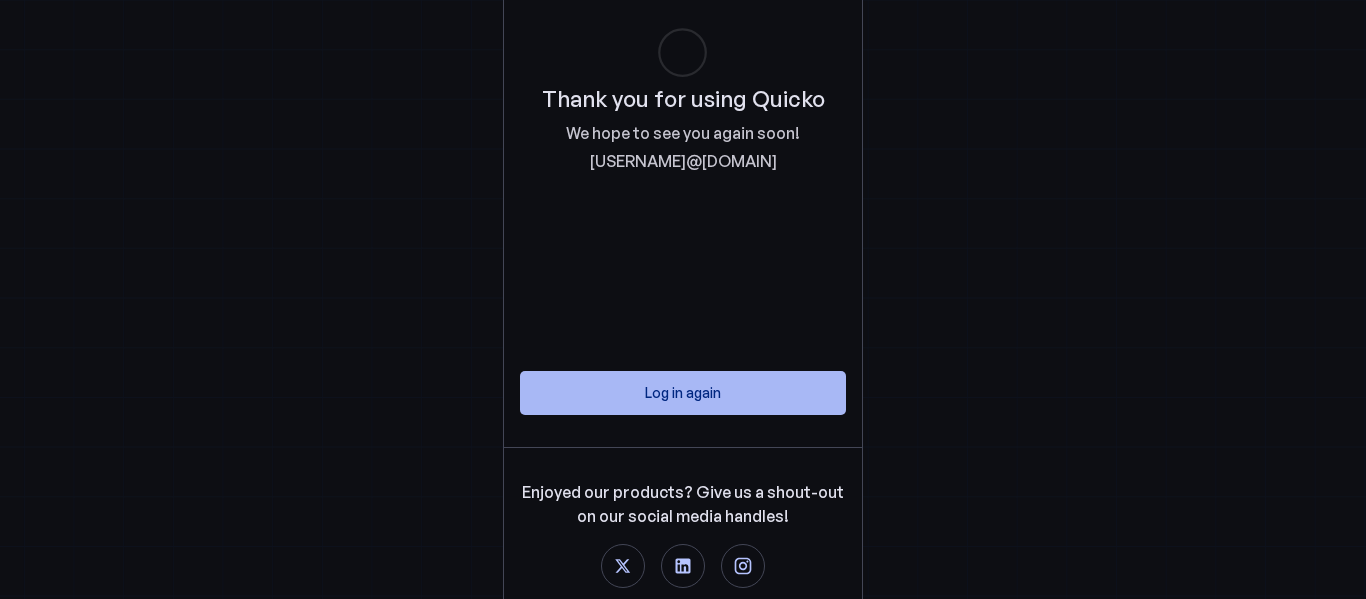 click at bounding box center [683, 393] 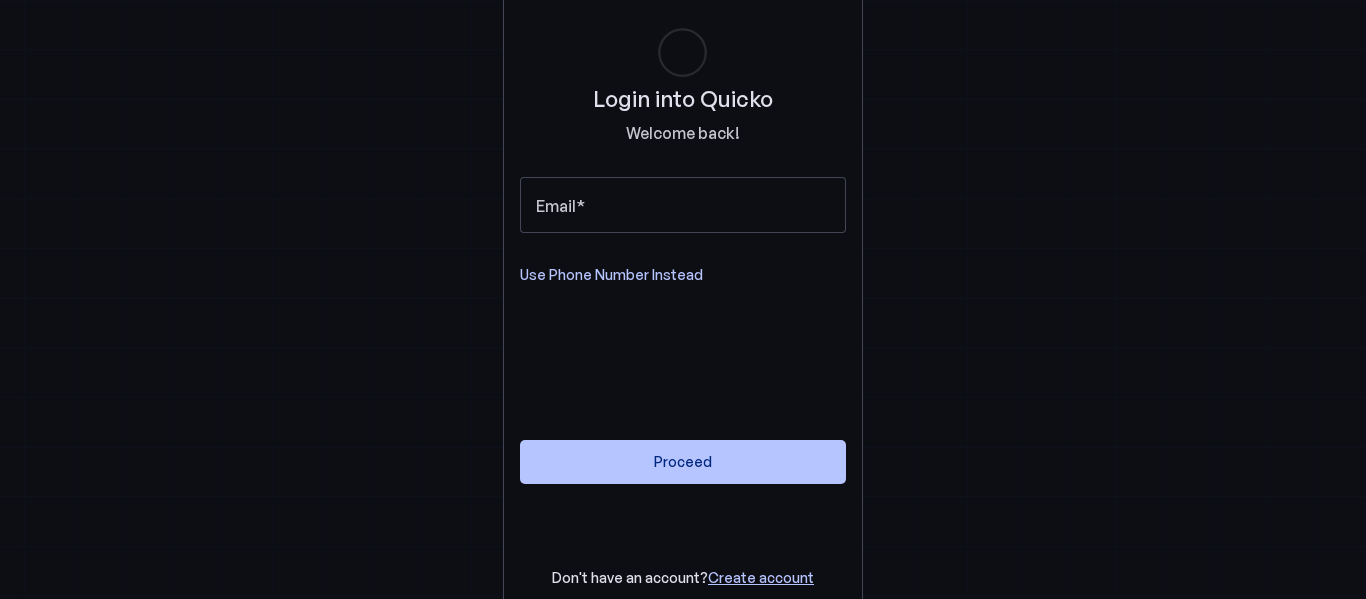 click on "Use Phone Number Instead" at bounding box center [611, 275] 